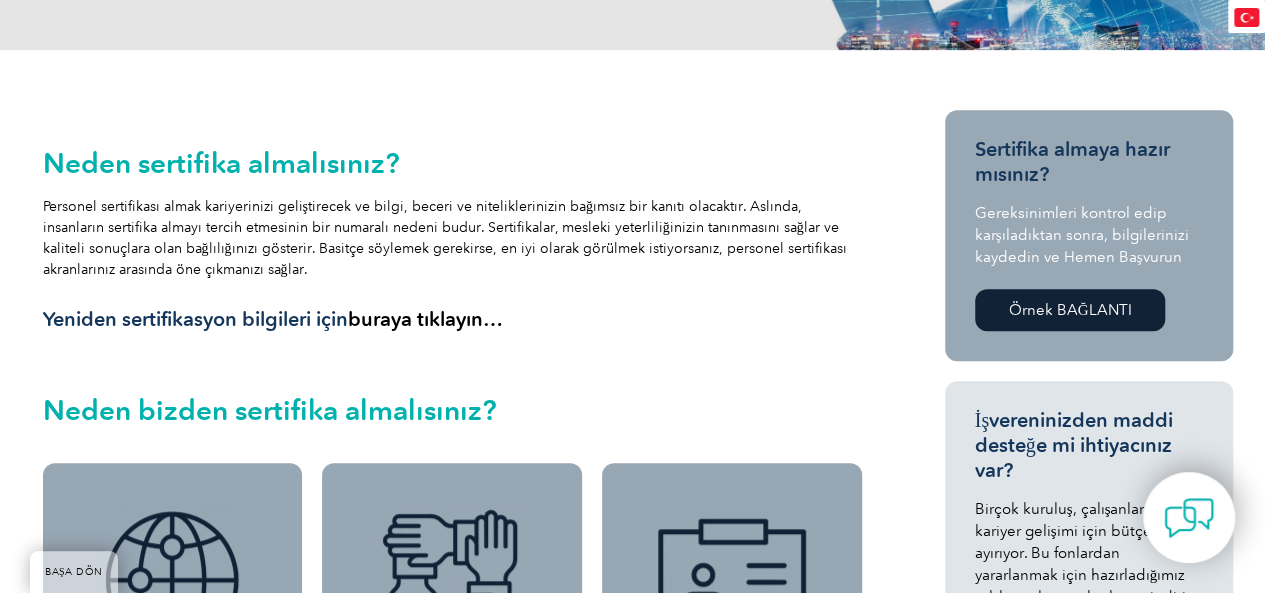 scroll, scrollTop: 0, scrollLeft: 0, axis: both 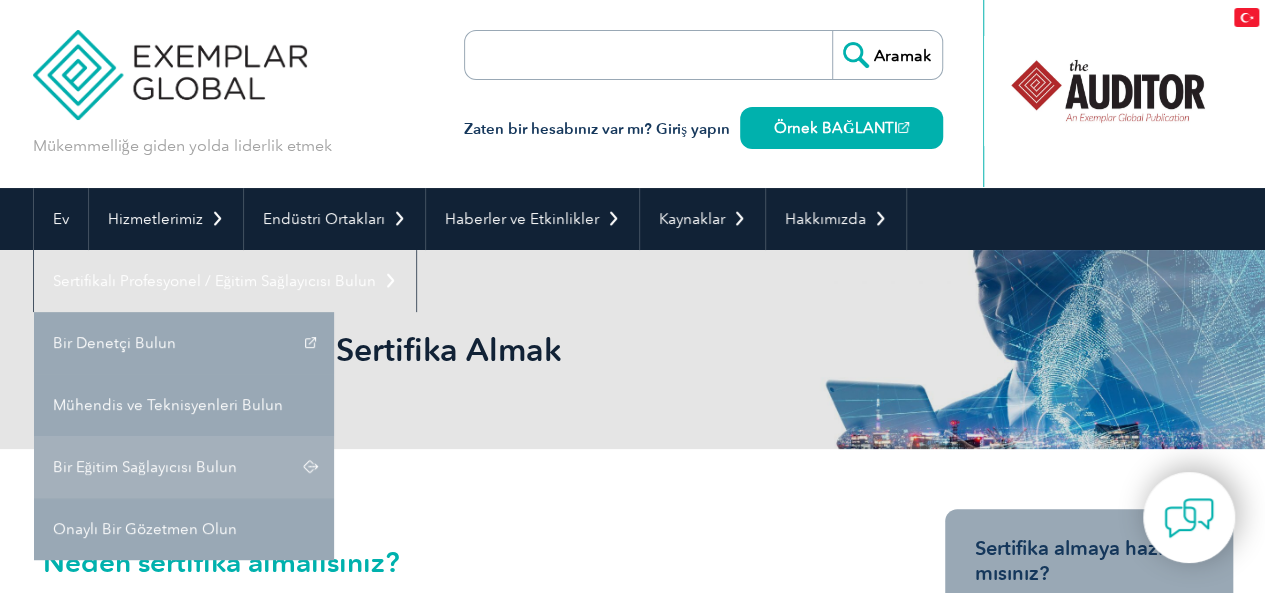 click on "Bir Eğitim Sağlayıcısı Bulun" at bounding box center [145, 467] 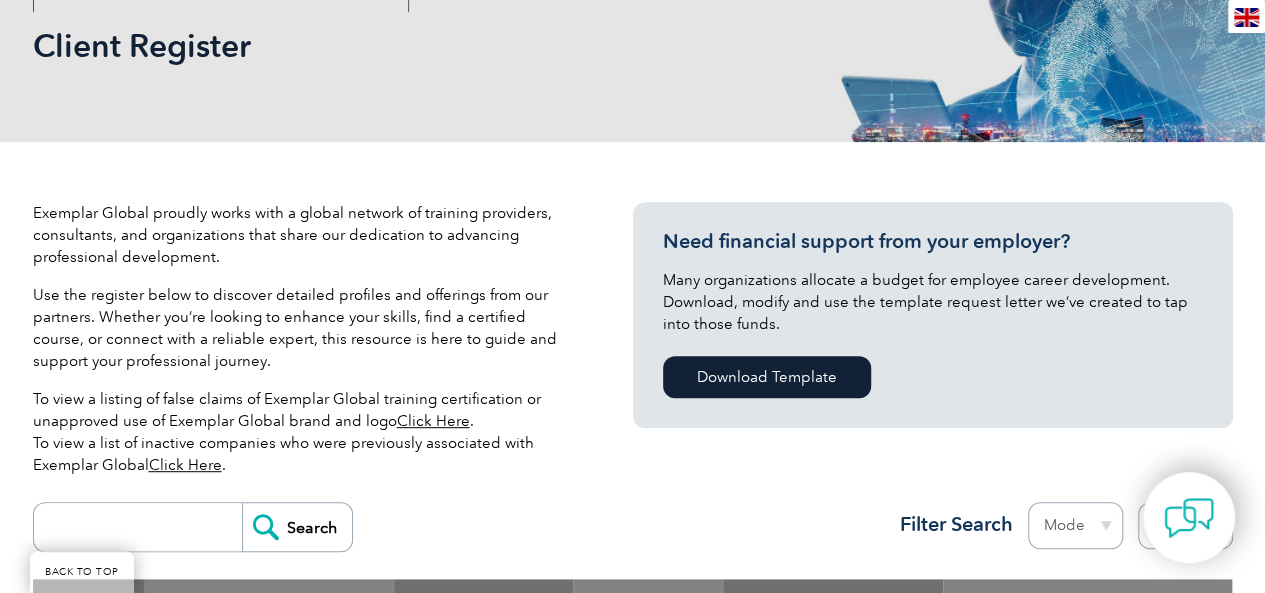 scroll, scrollTop: 400, scrollLeft: 0, axis: vertical 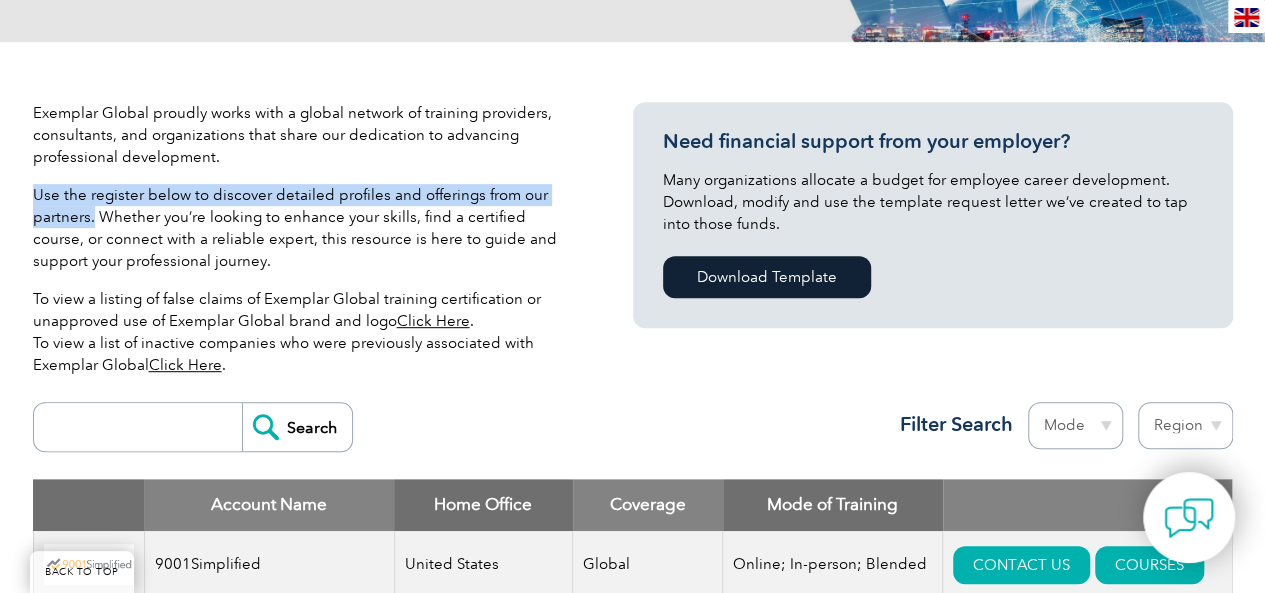 drag, startPoint x: 34, startPoint y: 193, endPoint x: 93, endPoint y: 216, distance: 63.324562 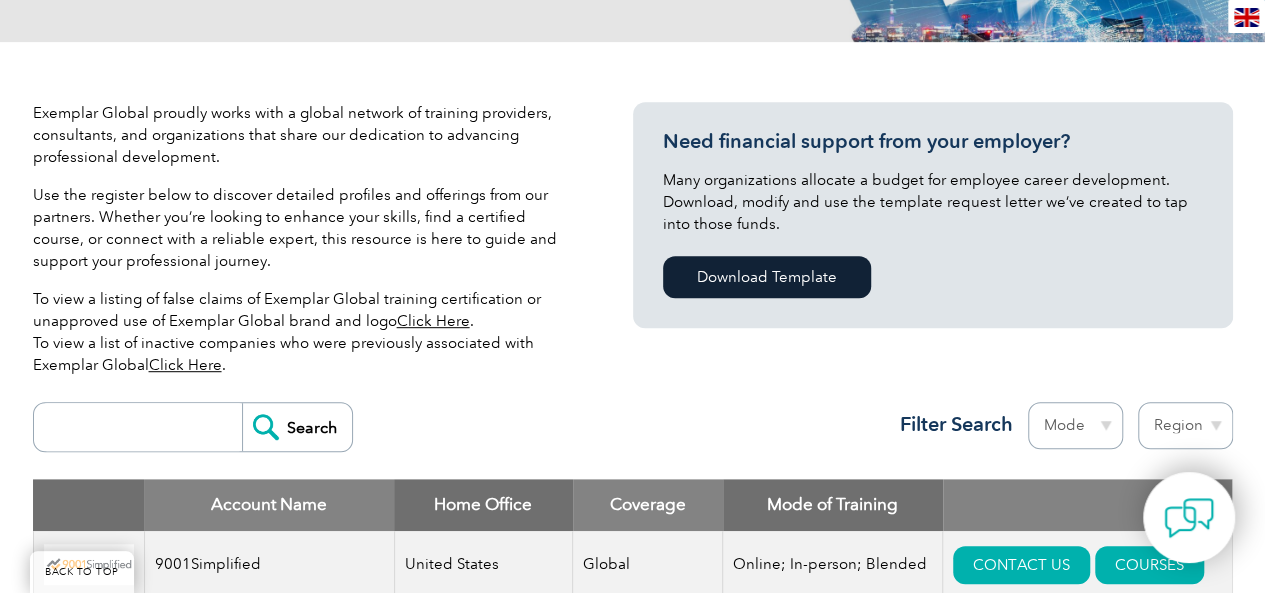 click on "Exemplar Global proudly works with a global network of training providers, consultants, and organizations that share our dedication to advancing professional development.
Use the register below to discover detailed profiles and offerings from our partners. Whether you’re looking to enhance your skills, find a certified course, or connect with a reliable expert, this resource is here to guide and support your professional journey.
To view a listing of false claims of Exemplar Global training certification or unapproved use of Exemplar Global brand and logo  Click Here .
To view a list of inactive companies who were previously associated with Exemplar Global  Click Here ." at bounding box center [303, 247] 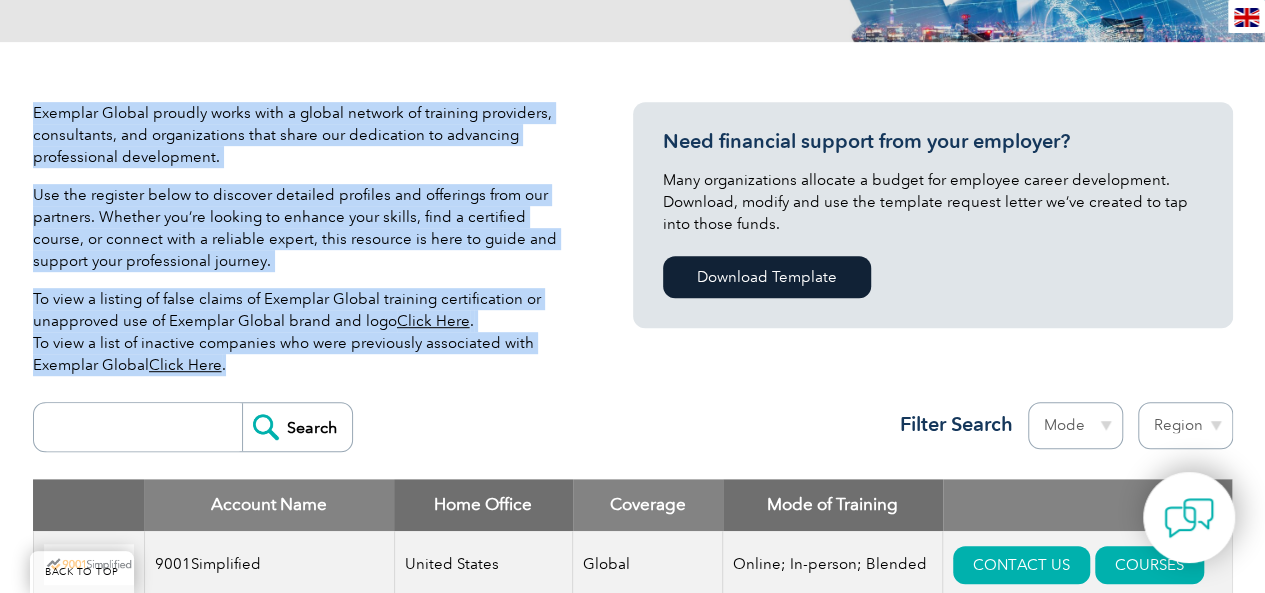 drag, startPoint x: 34, startPoint y: 113, endPoint x: 316, endPoint y: 386, distance: 392.49585 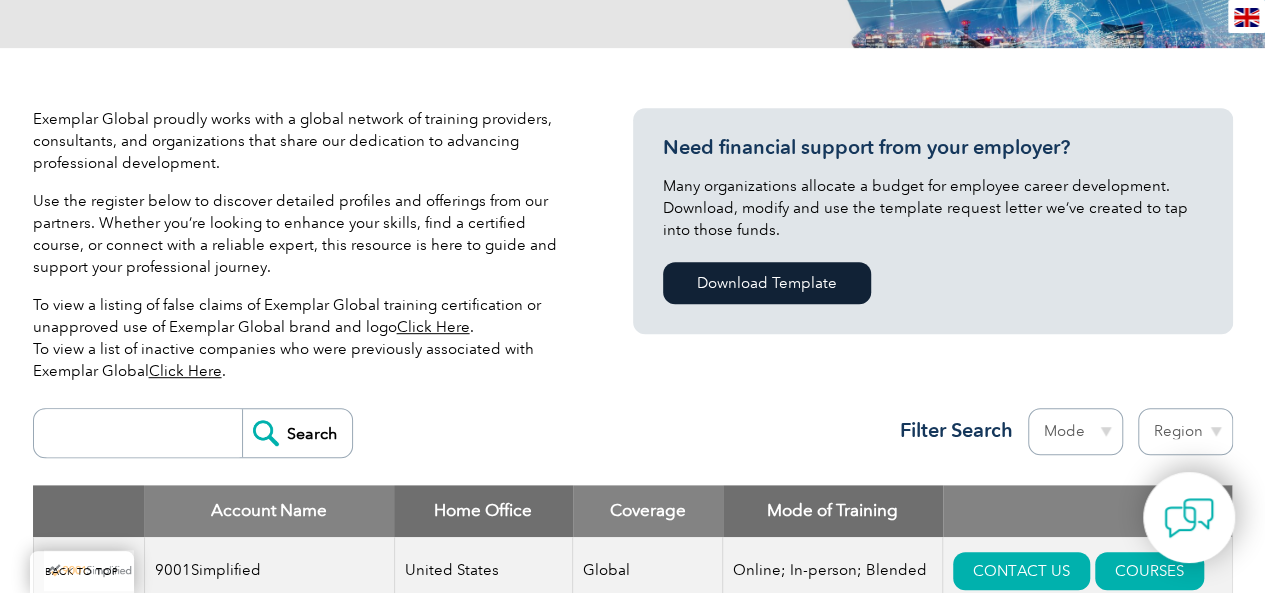 scroll, scrollTop: 400, scrollLeft: 0, axis: vertical 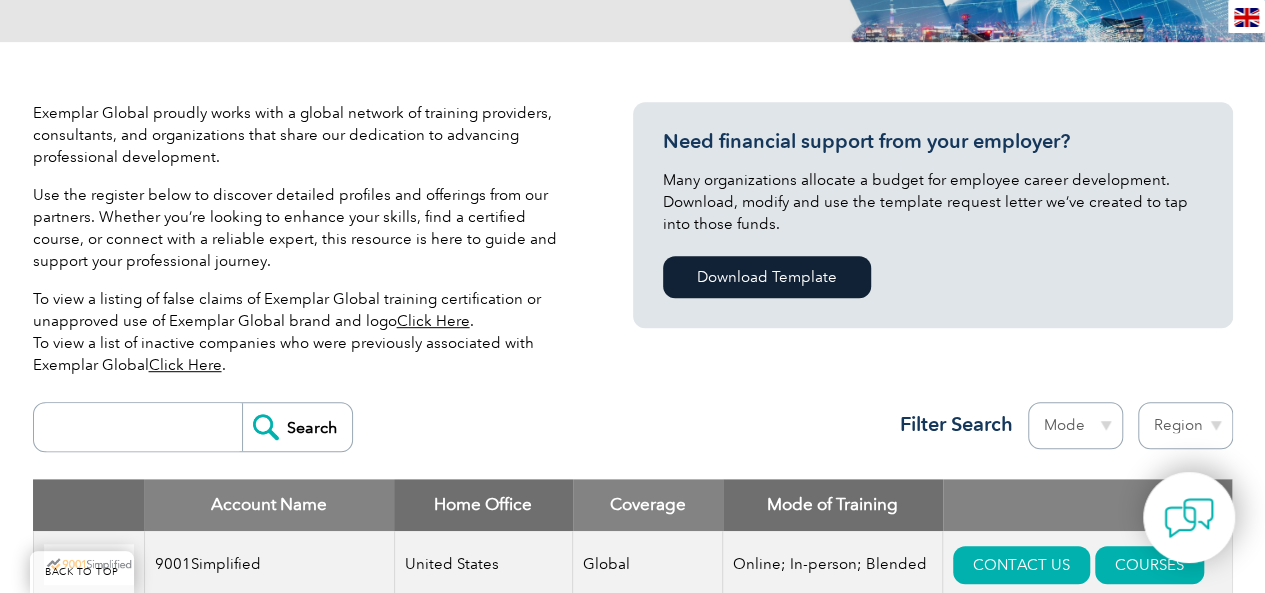 click on "Click Here" at bounding box center (185, 365) 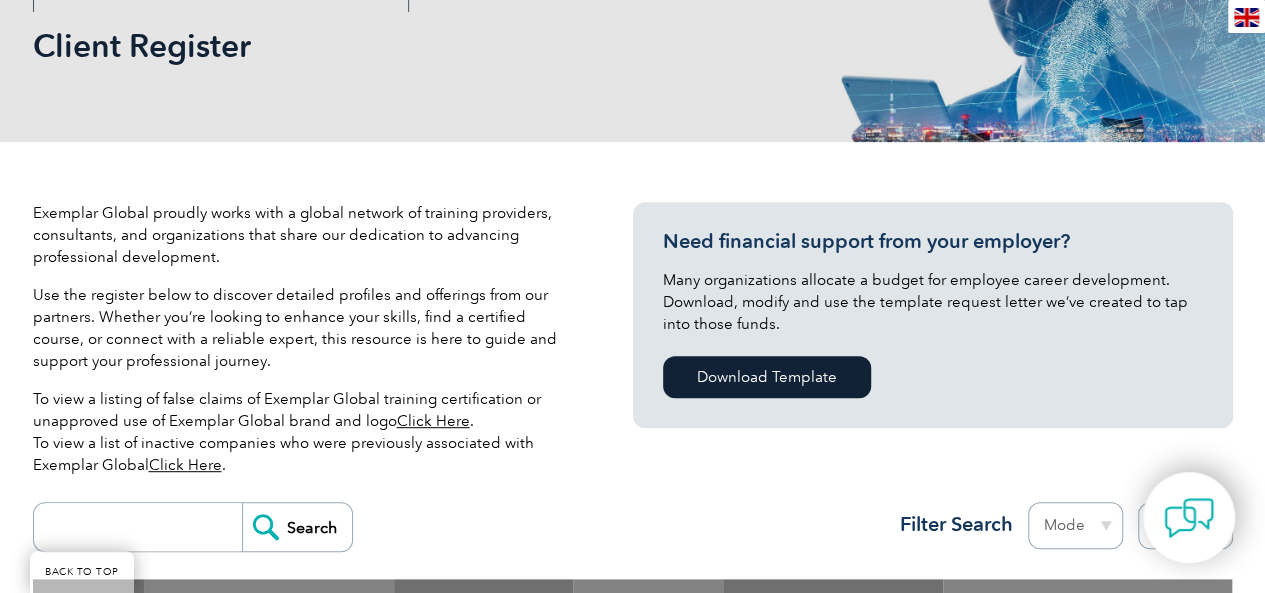 scroll, scrollTop: 600, scrollLeft: 0, axis: vertical 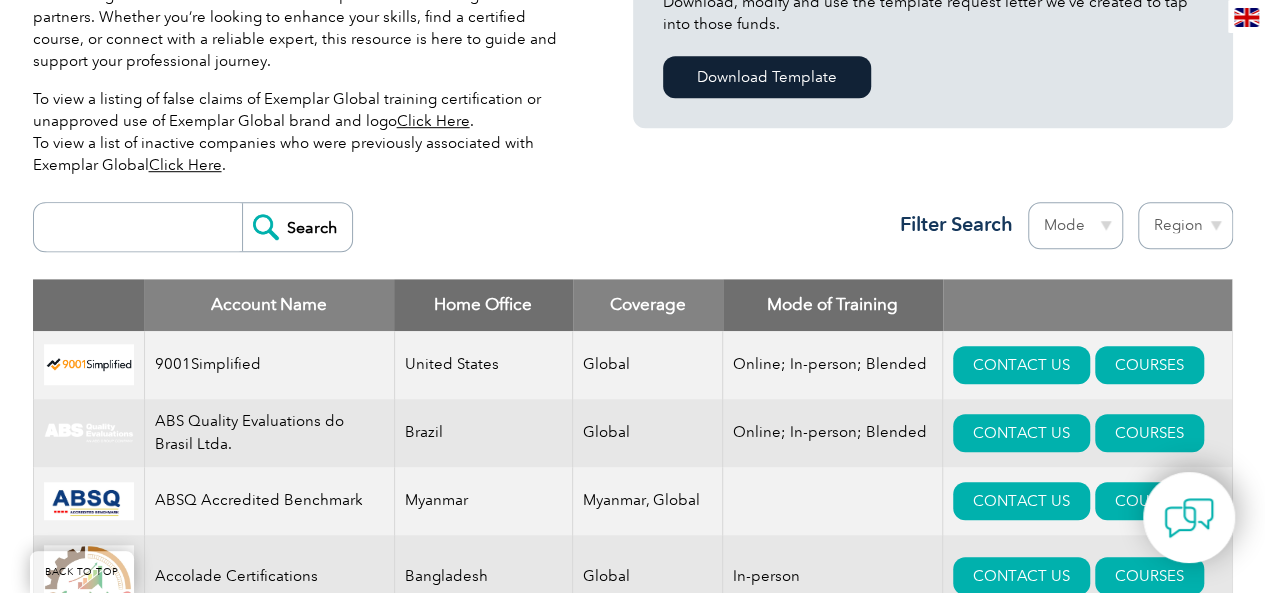 click on "To view a listing of false claims of Exemplar Global training certification or unapproved use of Exemplar Global brand and logo  Click Here .
To view a list of inactive companies who were previously associated with Exemplar Global  Click Here ." at bounding box center (303, 132) 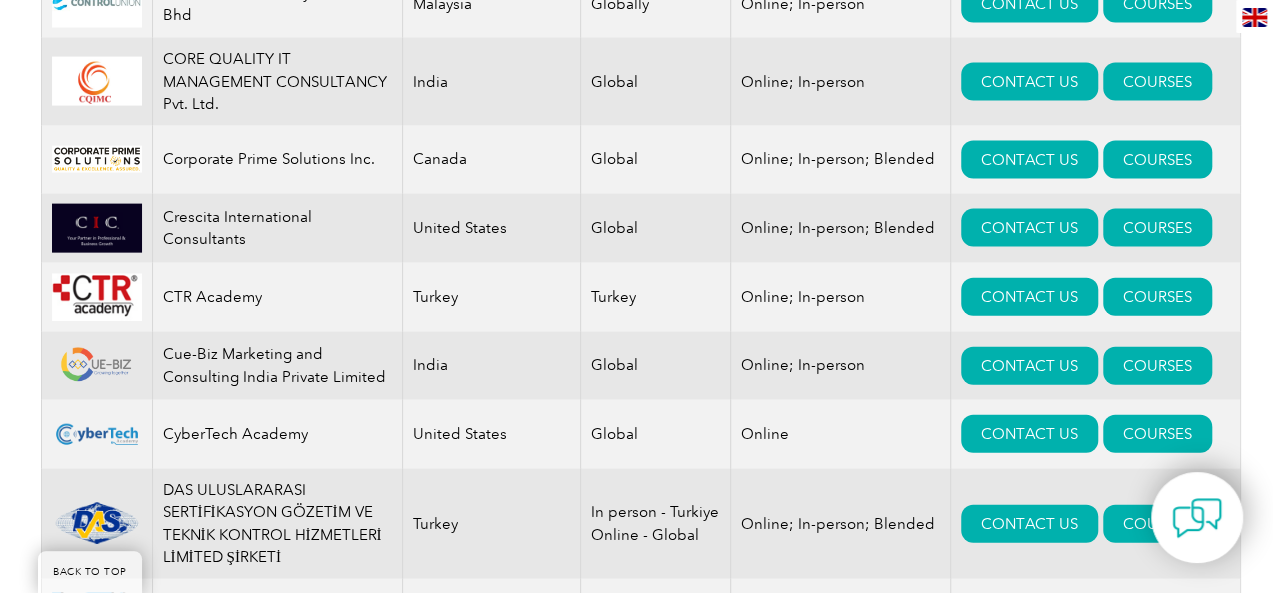 scroll, scrollTop: 2996, scrollLeft: 0, axis: vertical 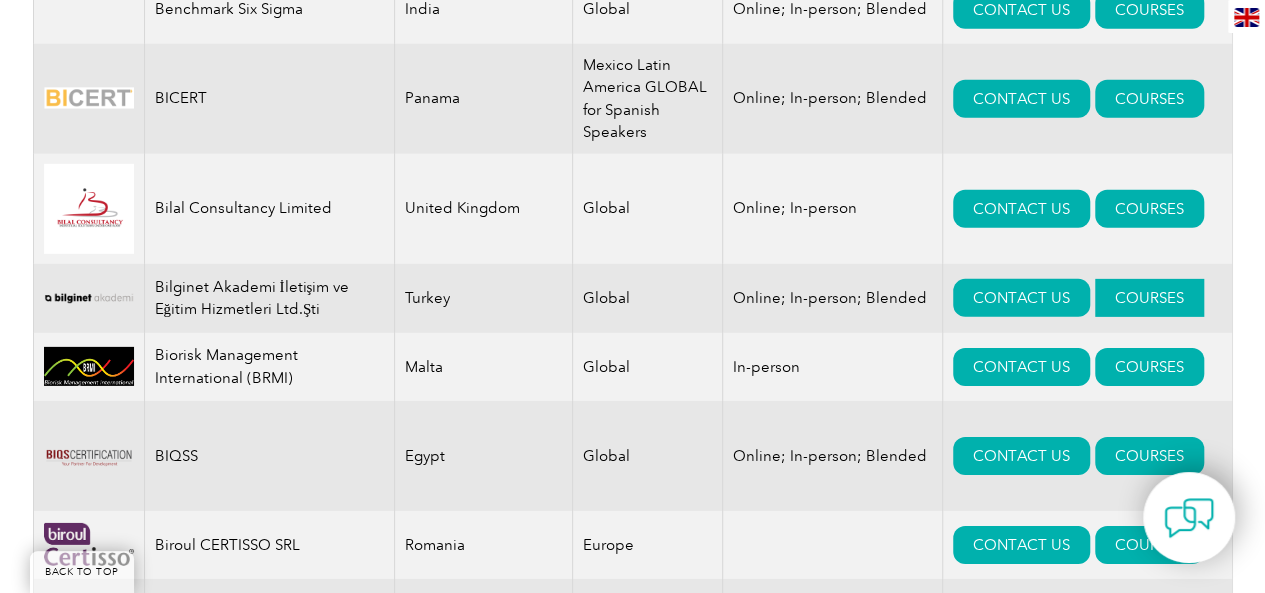 click on "COURSES" at bounding box center [1149, 298] 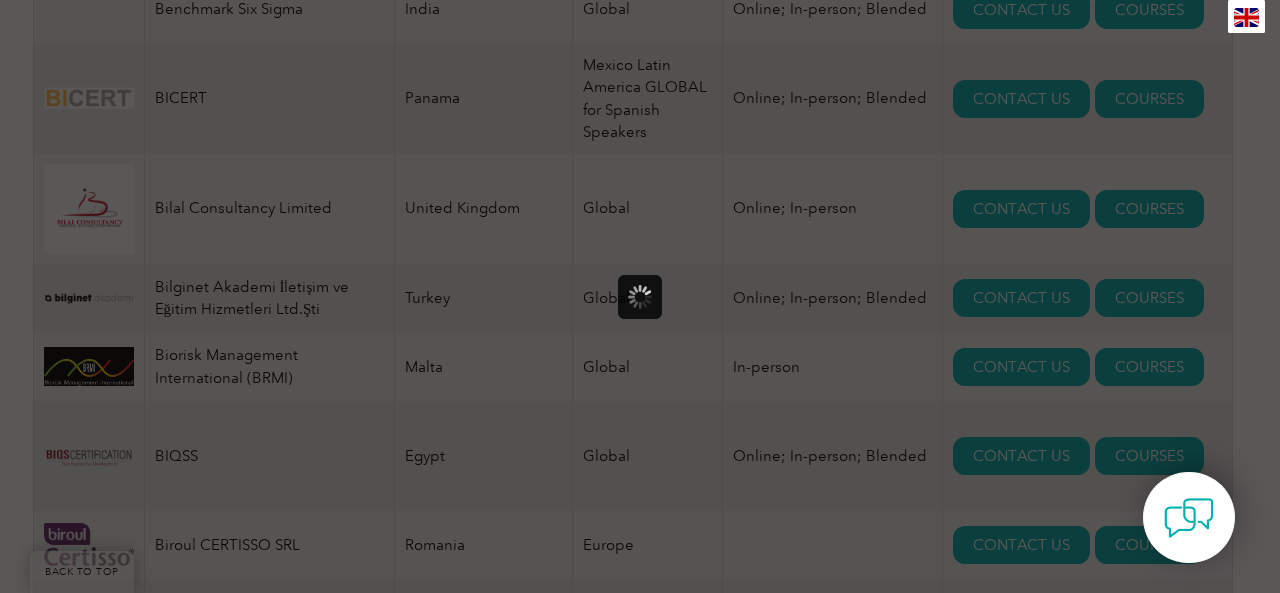 click at bounding box center [640, 296] 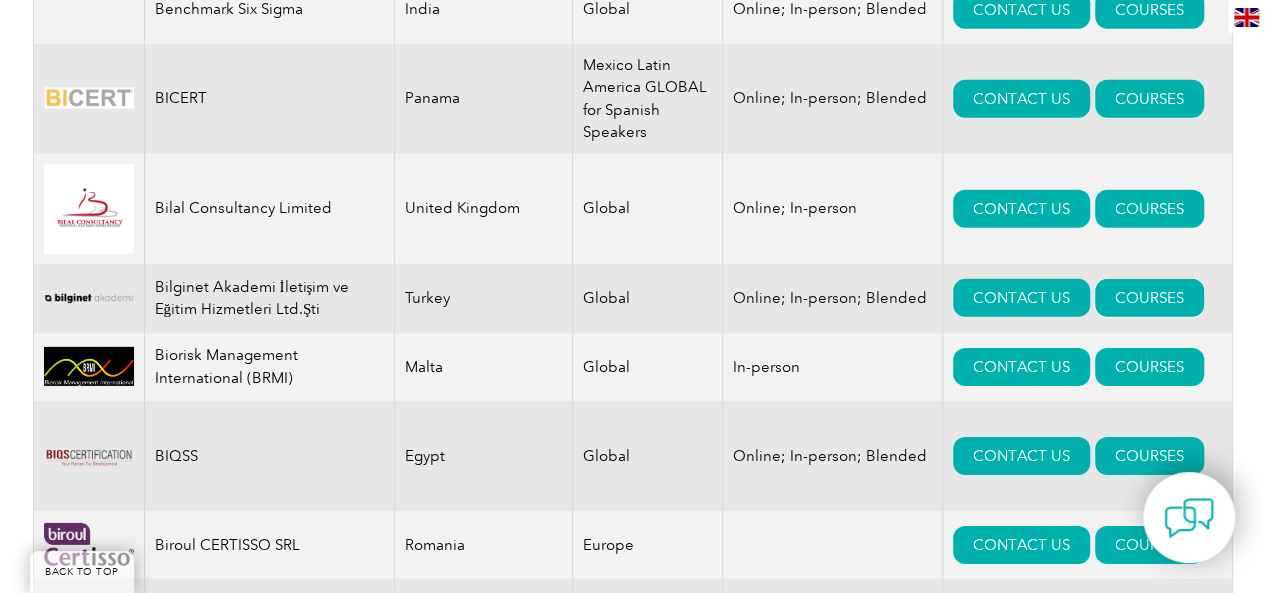 click on "COURSES" at bounding box center [1149, 298] 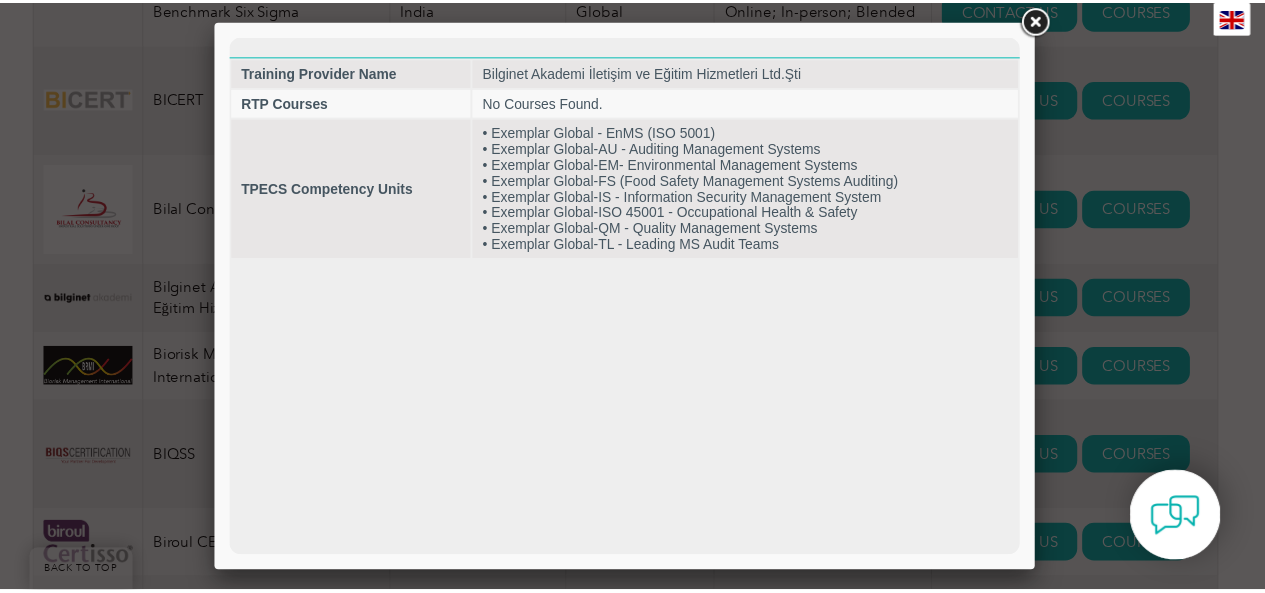 scroll, scrollTop: 0, scrollLeft: 0, axis: both 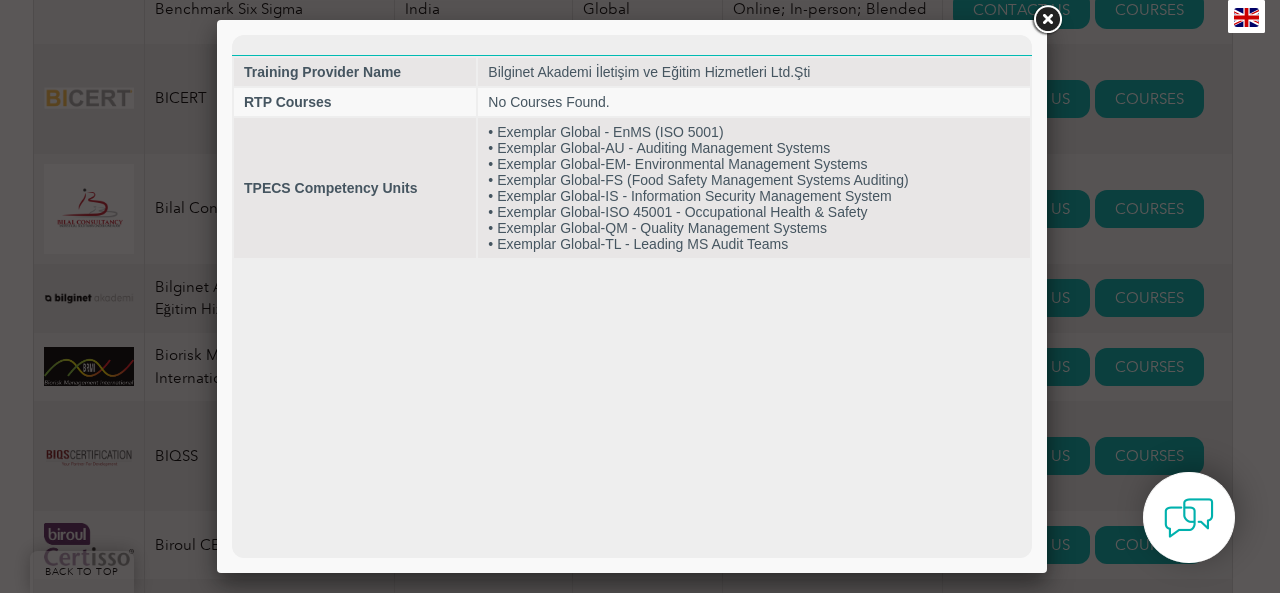 click at bounding box center [1047, 20] 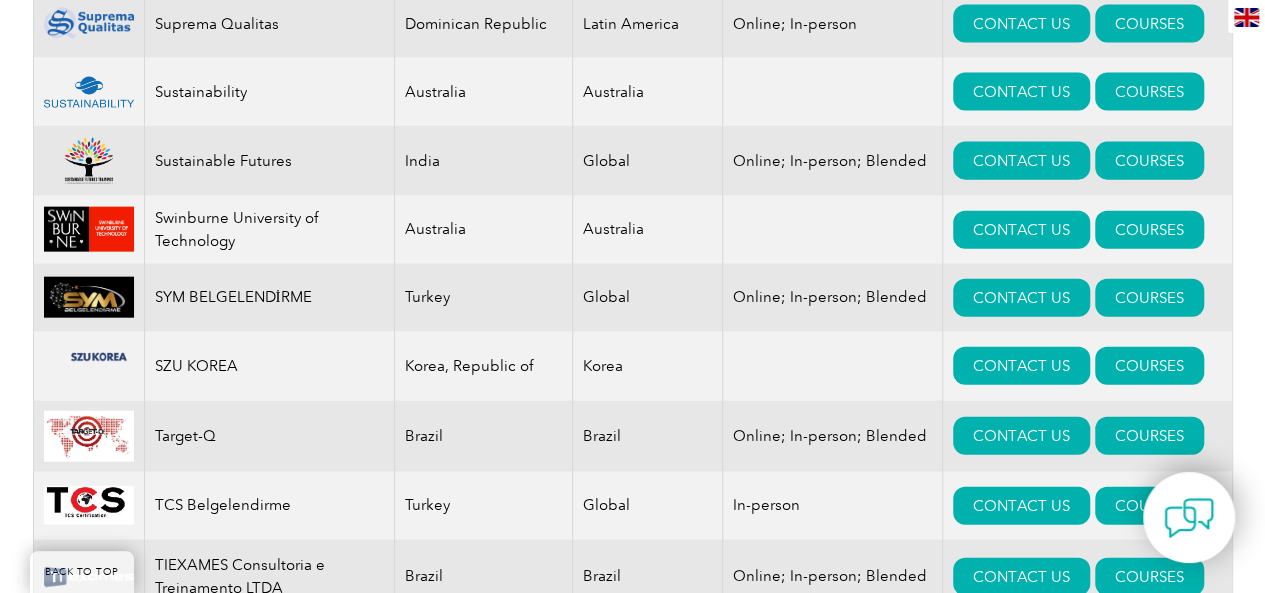 scroll, scrollTop: 21697, scrollLeft: 0, axis: vertical 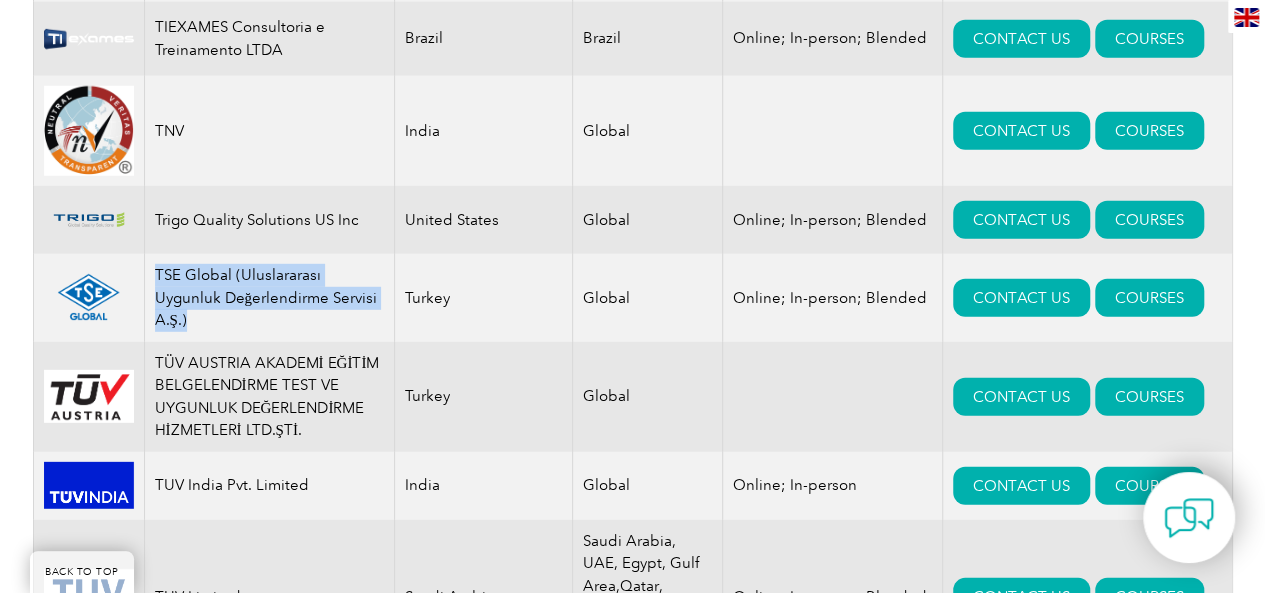 drag, startPoint x: 155, startPoint y: 270, endPoint x: 230, endPoint y: 317, distance: 88.50989 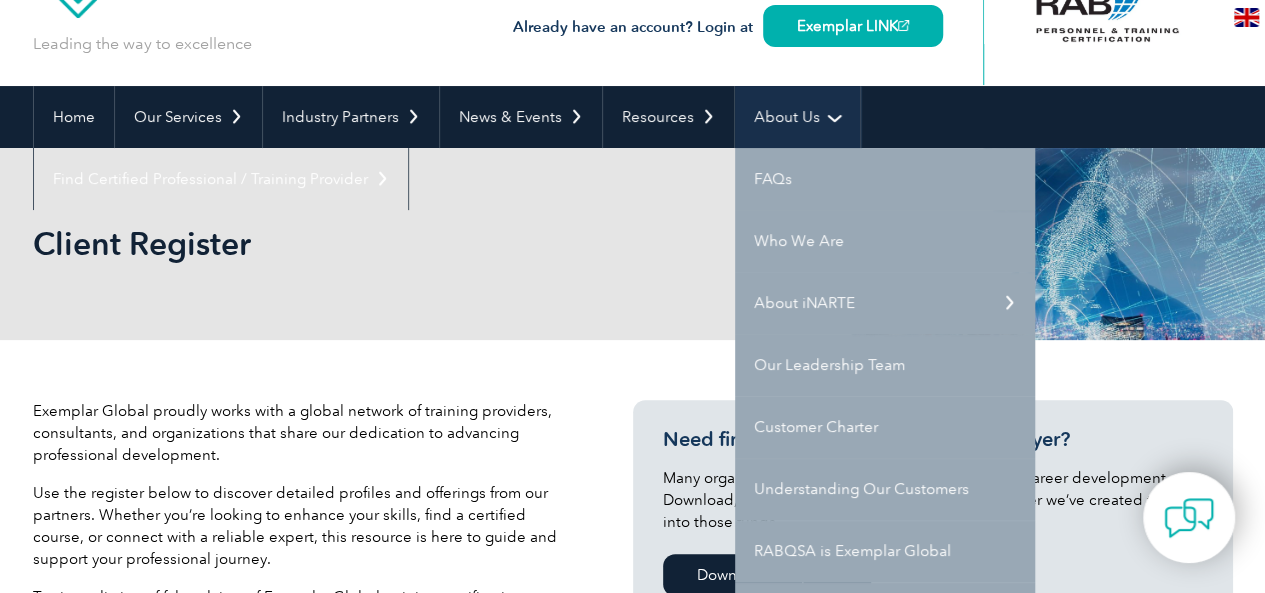 scroll, scrollTop: 0, scrollLeft: 0, axis: both 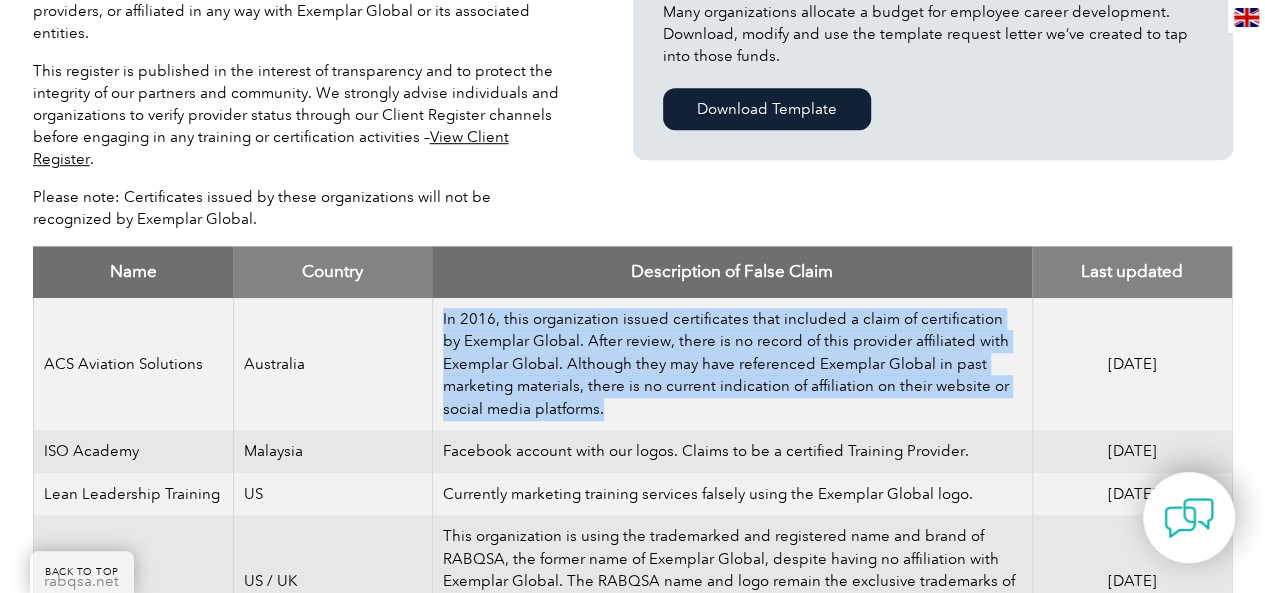 drag, startPoint x: 428, startPoint y: 294, endPoint x: 590, endPoint y: 395, distance: 190.90573 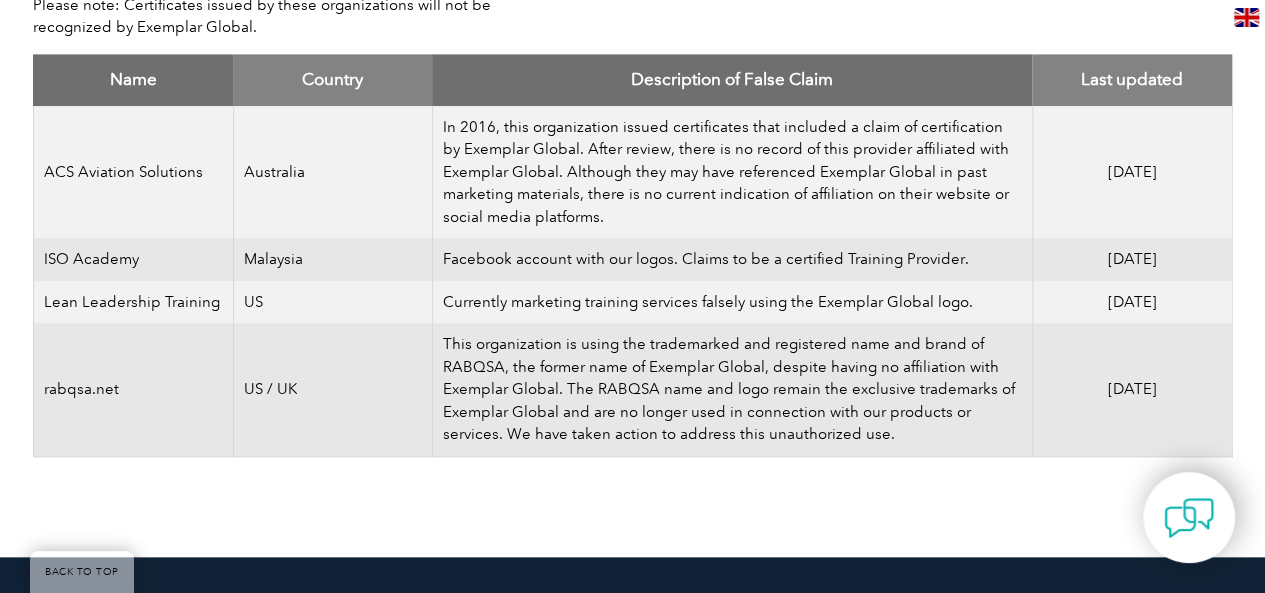scroll, scrollTop: 800, scrollLeft: 0, axis: vertical 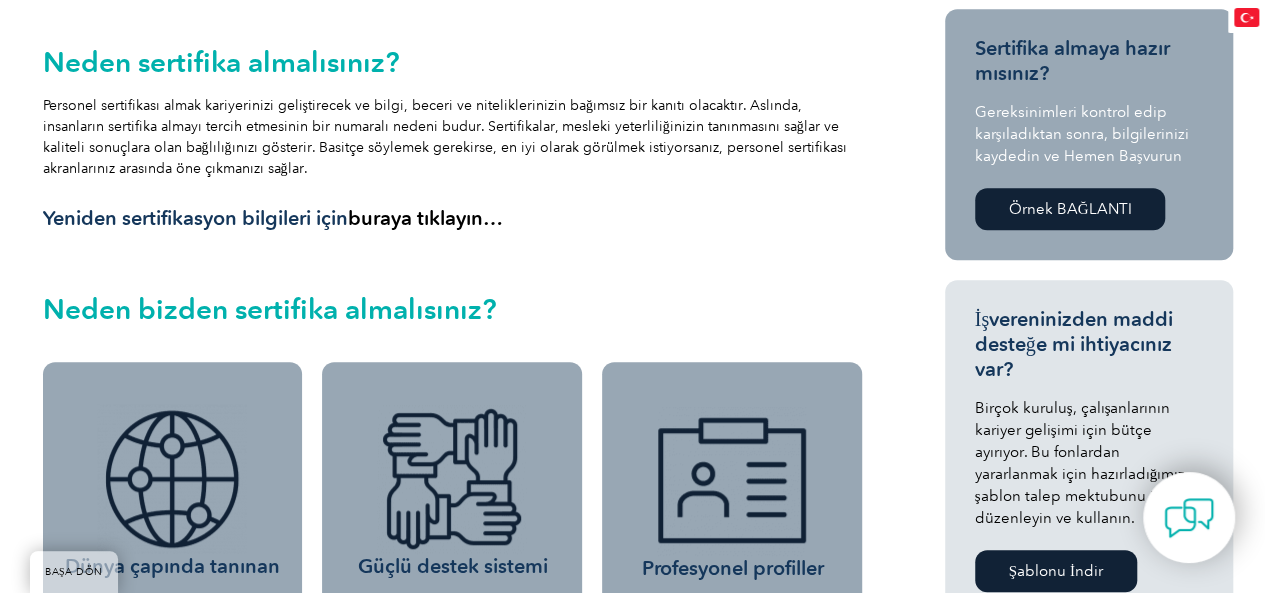 click on "buraya tıklayın…" at bounding box center (425, 218) 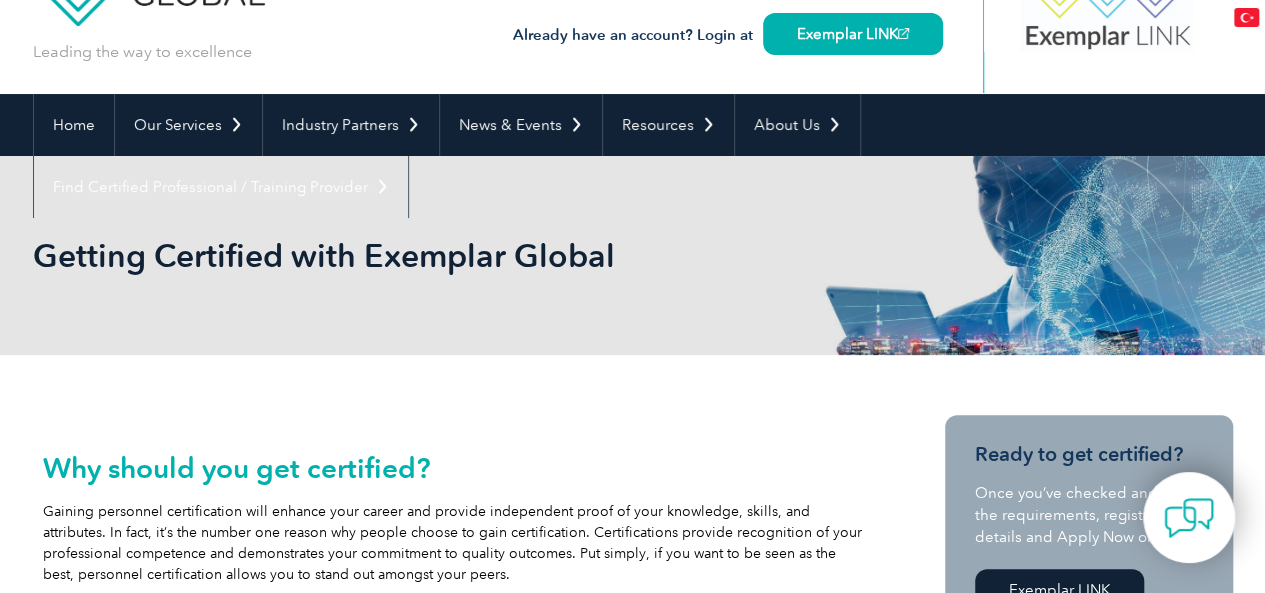 scroll, scrollTop: 0, scrollLeft: 0, axis: both 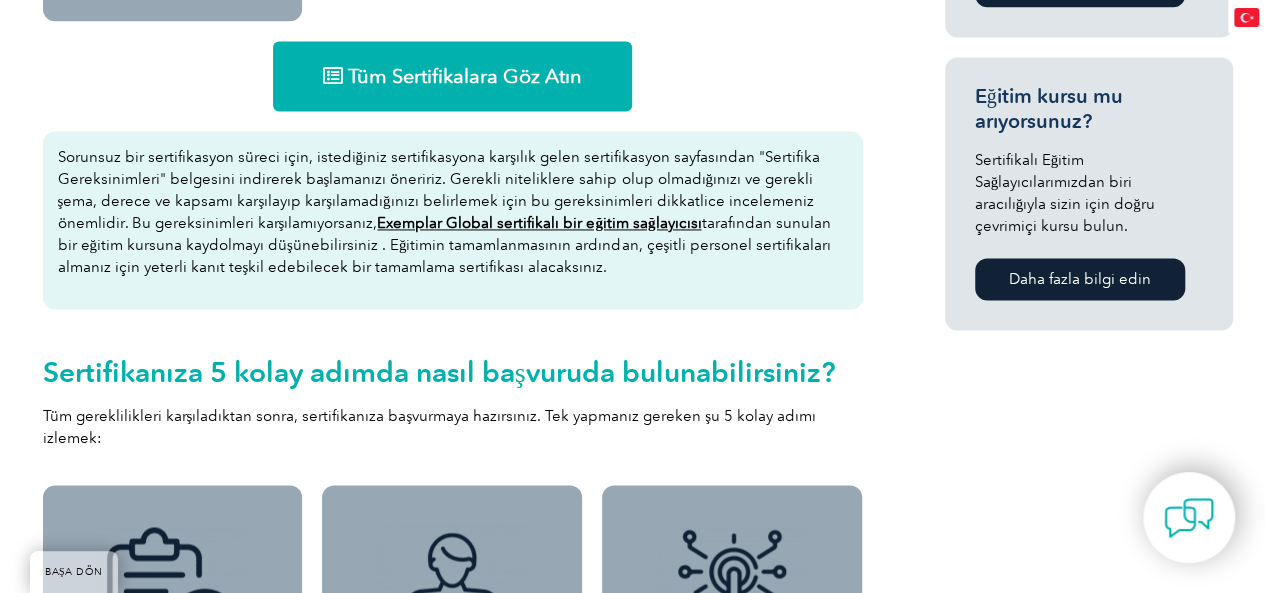 click on "Exemplar Global sertifikalı bir eğitim sağlayıcısı" at bounding box center [539, 223] 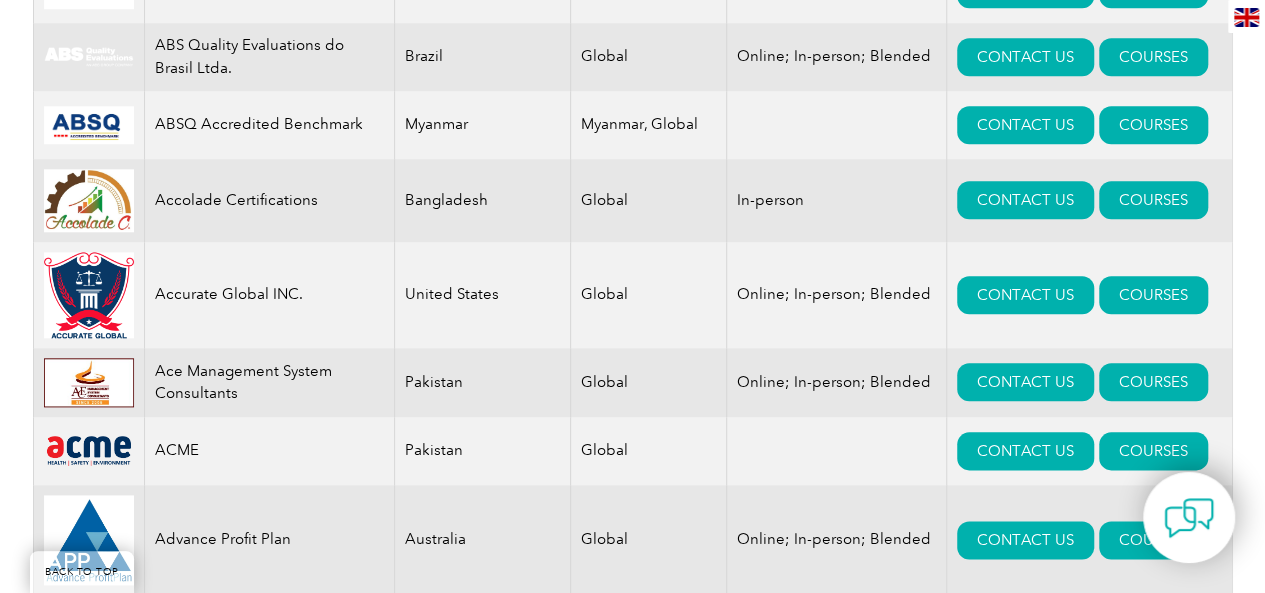 scroll, scrollTop: 813, scrollLeft: 0, axis: vertical 